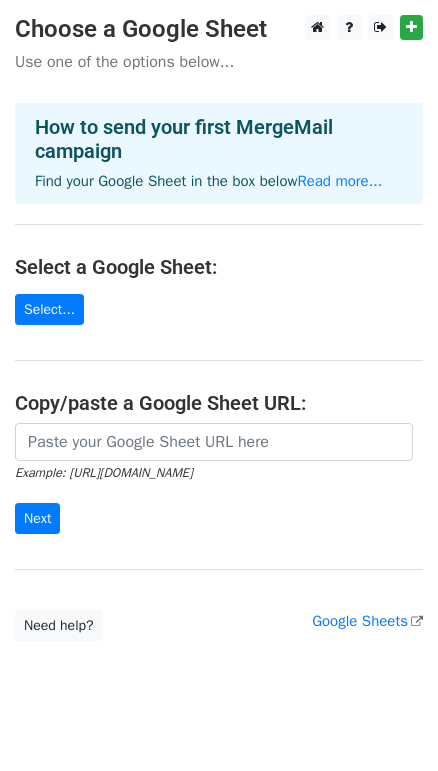 scroll, scrollTop: 0, scrollLeft: 0, axis: both 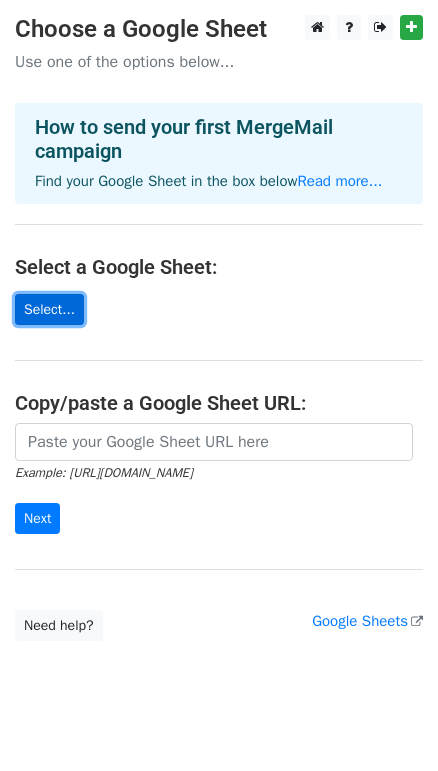 click on "Select..." at bounding box center (49, 309) 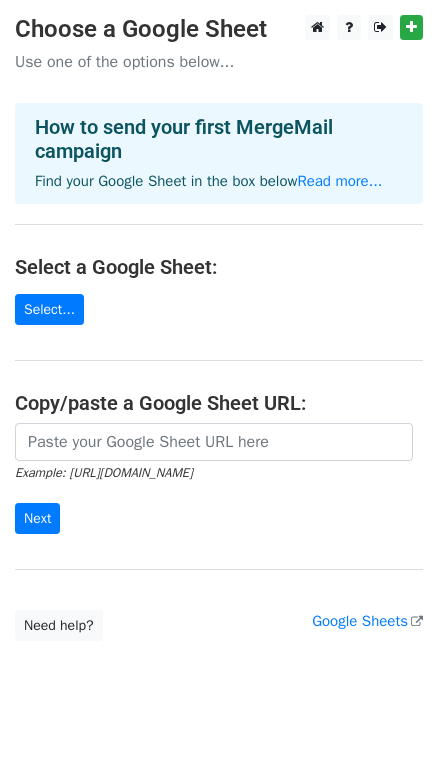 scroll, scrollTop: 0, scrollLeft: 0, axis: both 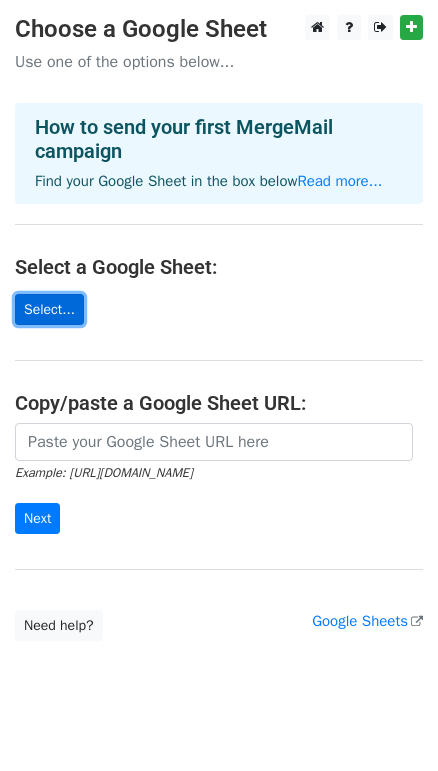 click on "Select..." at bounding box center [49, 309] 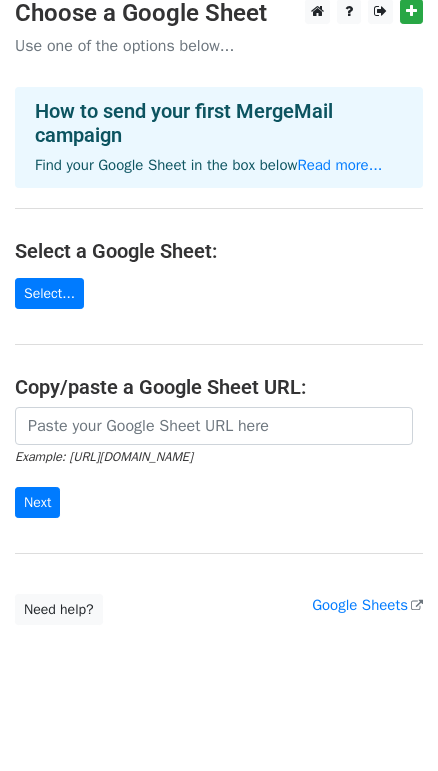 scroll, scrollTop: 29, scrollLeft: 0, axis: vertical 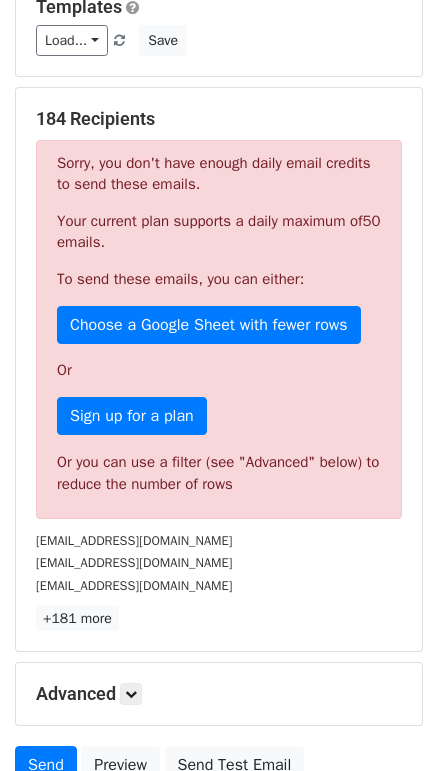 click on "184 Recipients
Sorry, you don't have enough daily email credits to send these emails.
Your current plan supports a daily maximum of  50 emails .
To send these emails, you can either:
Choose a Google Sheet with fewer rows
Or
Sign up for a plan
Or you can use a filter (see "Advanced" below) to reduce the number of rows
t_tsubota@twave.co.jp
fx_sys@freedom.co.jp
sasaki@seeker.ventures
+181 more
184 Recipients
×
t_tsubota@twave.co.jp
fx_sys@freedom.co.jp
sasaki@seeker.ventures
hasegawa-dai@microbiopharm.com
inouem@creo.co.jp
natsuko.yabuchi@alsi.co.jp
takahashi.misa@withjp.inc
n.nohara@wing-link.co.jp
k-miwa@eidai-sangyo.co.jp
yuichi.iki@kubota.com
yu.kobayashi@ryokikogyo.co.jp
kazuhisa.matsumoto@nttedt.co.jp
info@n-a-o.jp
ayumi.matsuoka@toppan.co.jp
shinnya_imamura@max-support.co.jp
okamoto.shotaro@tckobelco2103.jp" at bounding box center (219, 369) 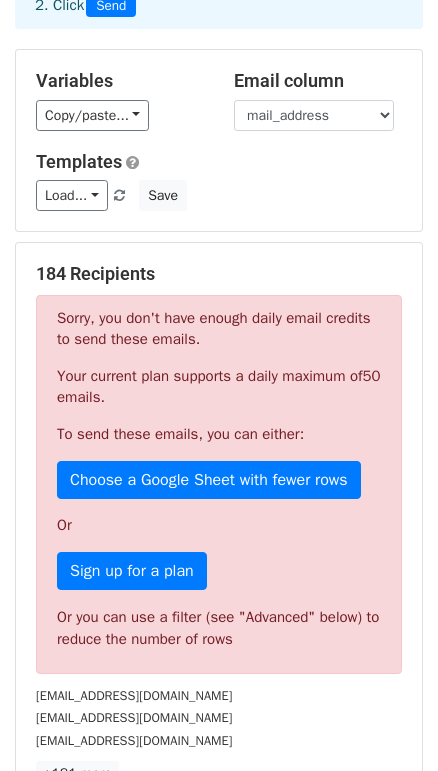 scroll, scrollTop: 20, scrollLeft: 0, axis: vertical 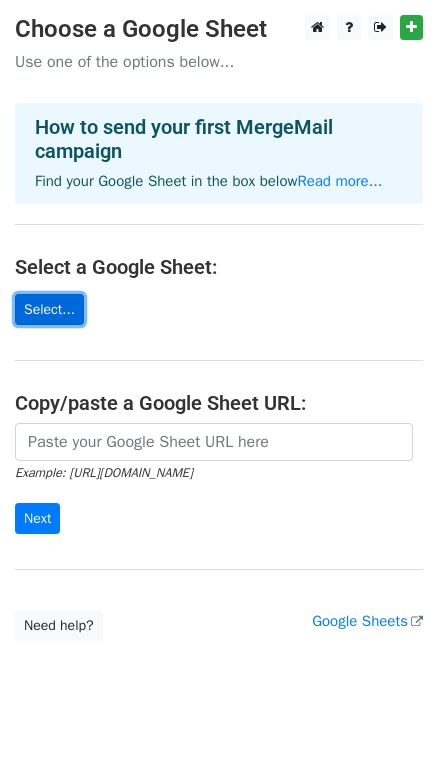 click on "Select..." at bounding box center [49, 309] 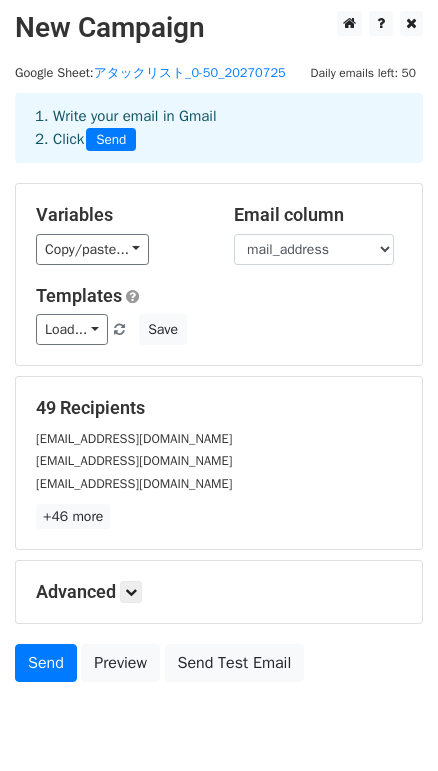 scroll, scrollTop: 84, scrollLeft: 0, axis: vertical 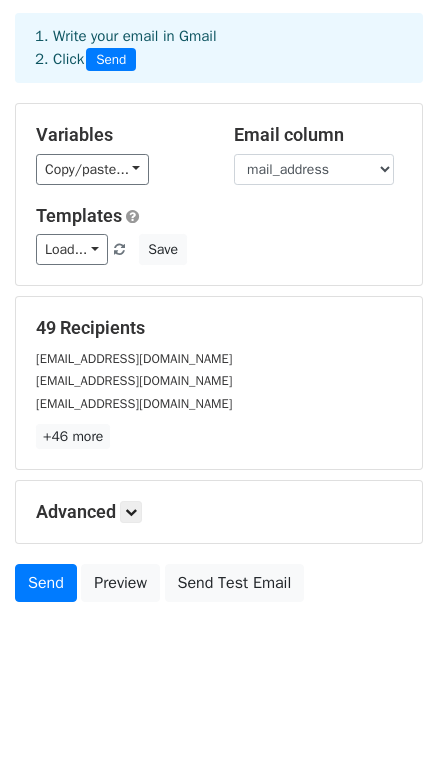 drag, startPoint x: 39, startPoint y: 328, endPoint x: 142, endPoint y: 319, distance: 103.392456 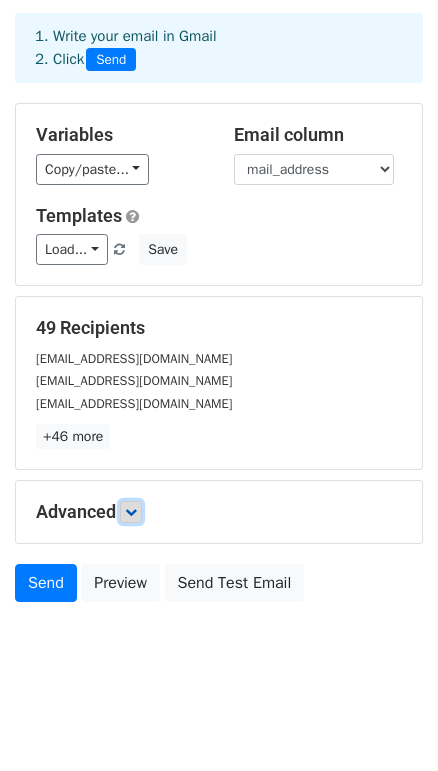 click at bounding box center (131, 512) 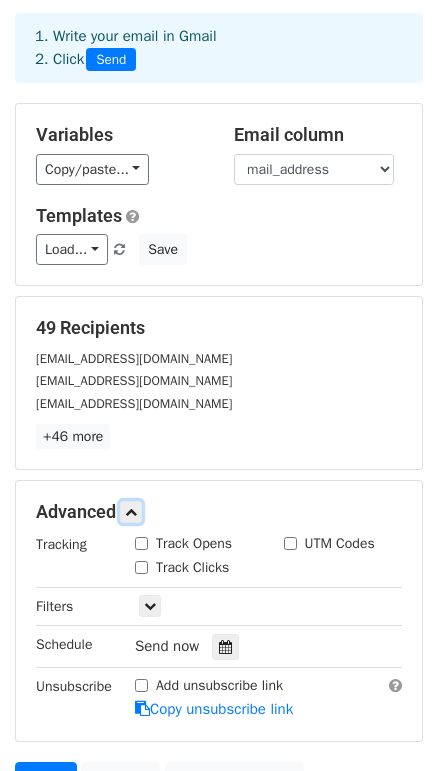 scroll, scrollTop: 175, scrollLeft: 0, axis: vertical 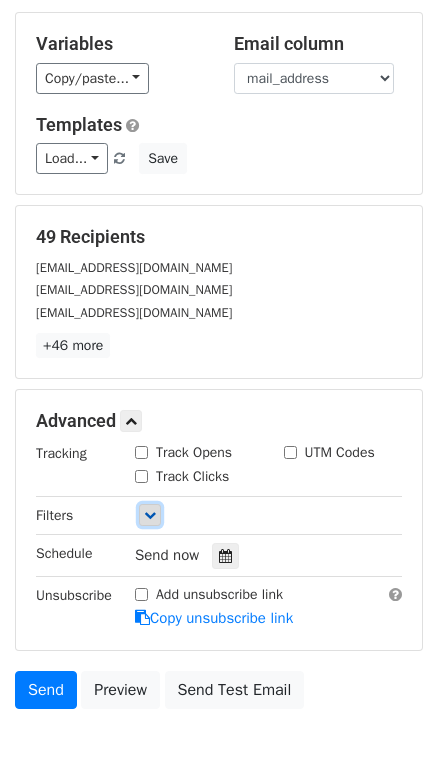 click at bounding box center [150, 515] 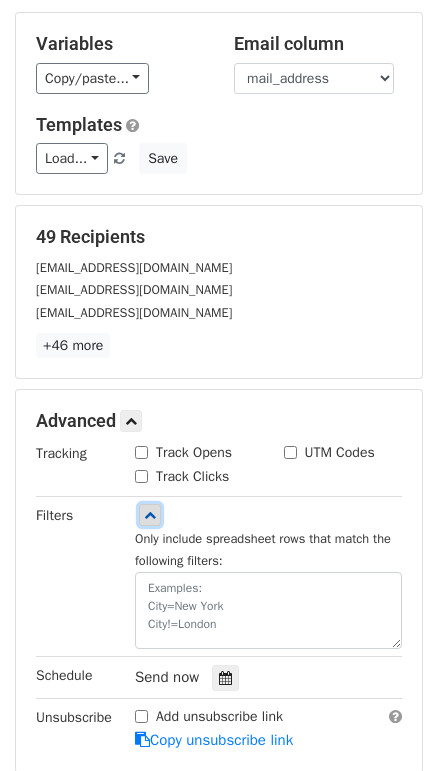 click at bounding box center (150, 515) 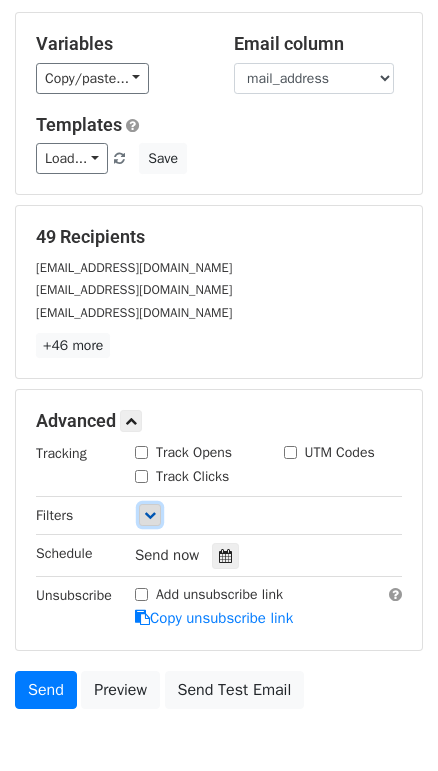 scroll, scrollTop: 266, scrollLeft: 0, axis: vertical 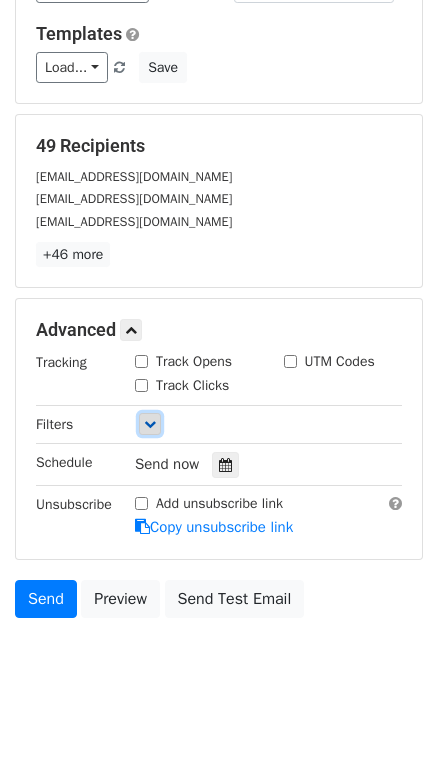 click at bounding box center [150, 424] 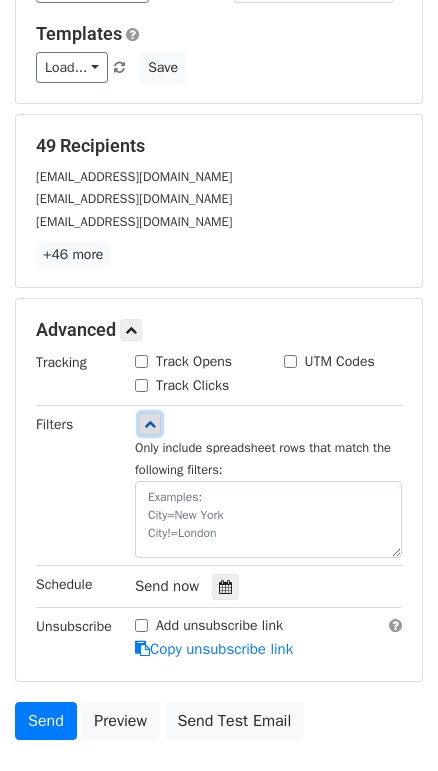 scroll, scrollTop: 0, scrollLeft: 0, axis: both 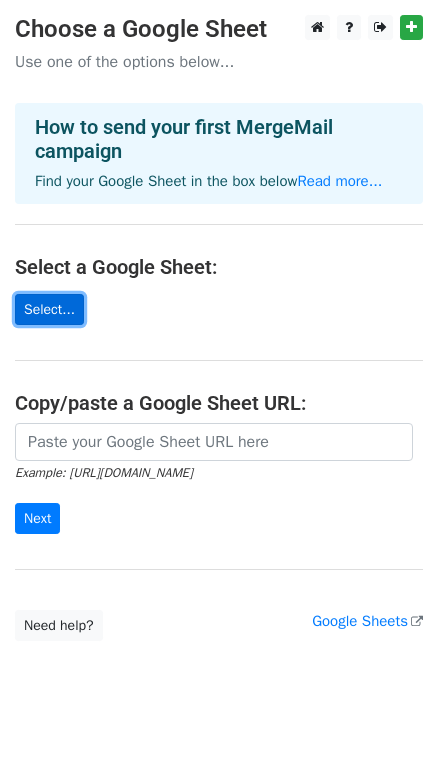 click on "Select..." at bounding box center (49, 309) 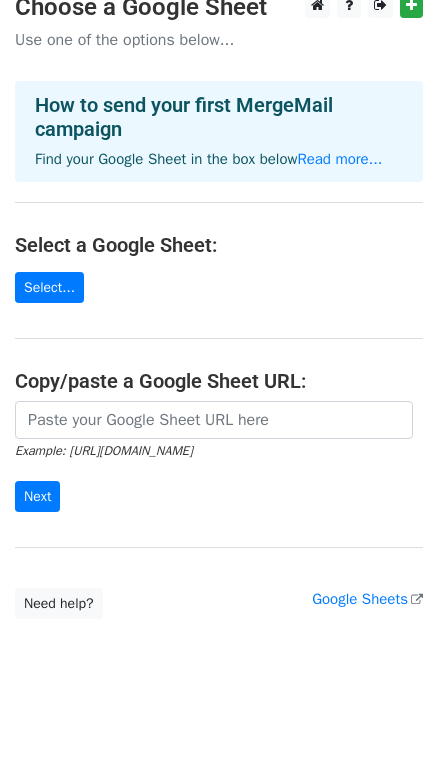 scroll, scrollTop: 29, scrollLeft: 0, axis: vertical 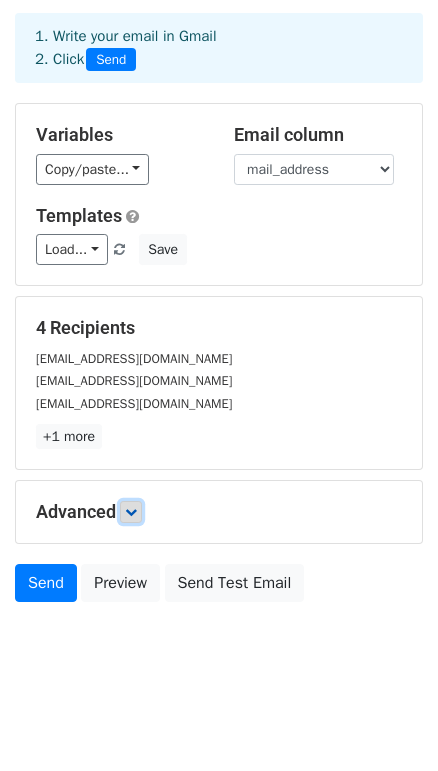 click at bounding box center [131, 512] 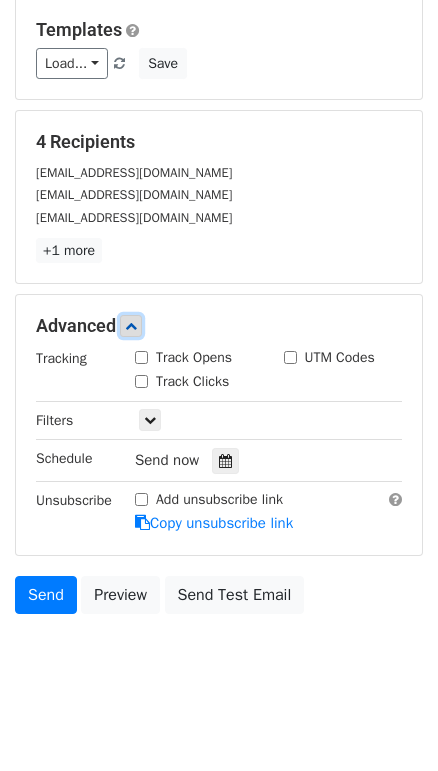 scroll, scrollTop: 280, scrollLeft: 0, axis: vertical 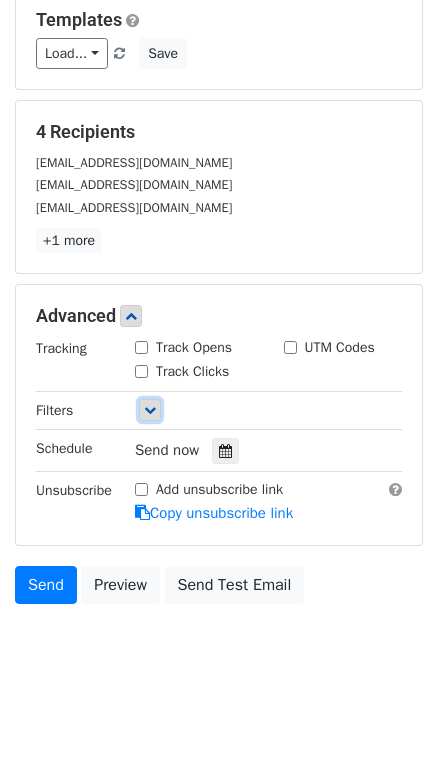 click at bounding box center (150, 410) 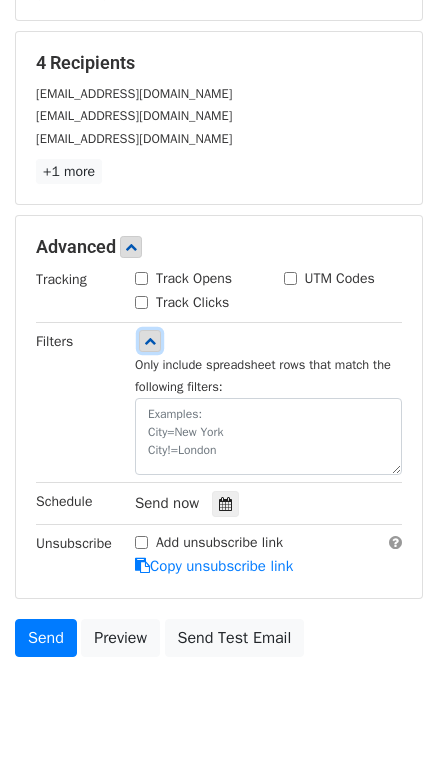 scroll, scrollTop: 401, scrollLeft: 0, axis: vertical 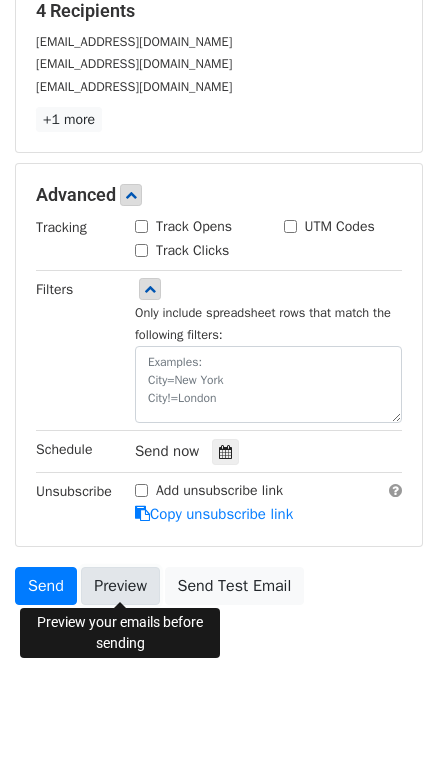 click on "Preview" at bounding box center (120, 586) 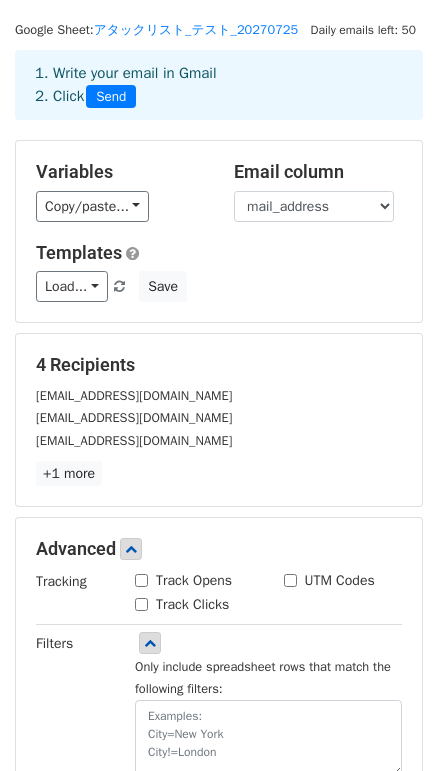 scroll, scrollTop: 38, scrollLeft: 0, axis: vertical 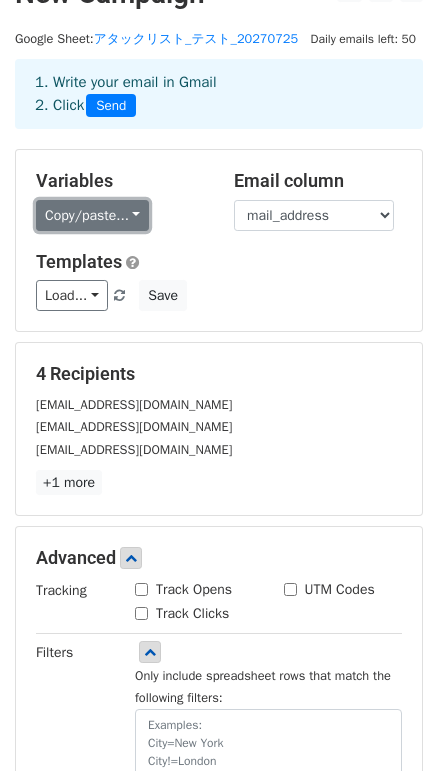 click on "Copy/paste..." at bounding box center [92, 215] 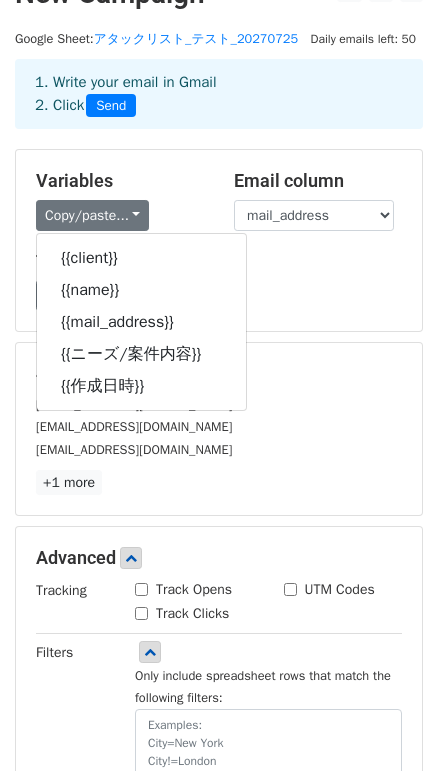 click on "Variables
Copy/paste...
{{client}}
{{name}}
{{mail_address}}
{{ニーズ/案件内容}}
{{作成日時}}
Email column
client
name
mail_address
ニーズ/案件内容
作成日時
Templates
Load...
No templates saved
Save
4 Recipients
fumio.takeuchi@lt-house.com
ryota.hariu@lt-house.com
aoi.hoshi@lt-house.com
+1 more
4 Recipients
×
fumio.takeuchi@lt-house.com
ryota.hariu@lt-house.com
aoi.hoshi@lt-house.com
kota.kiyokawa@lt-house.com
Close
Advanced
Tracking
Track Opens
UTM Codes
Track Clicks
Filters
Only include spreadsheet rows that match the following filters:
Schedule
Send now
Unsubscribe" at bounding box center (219, 563) 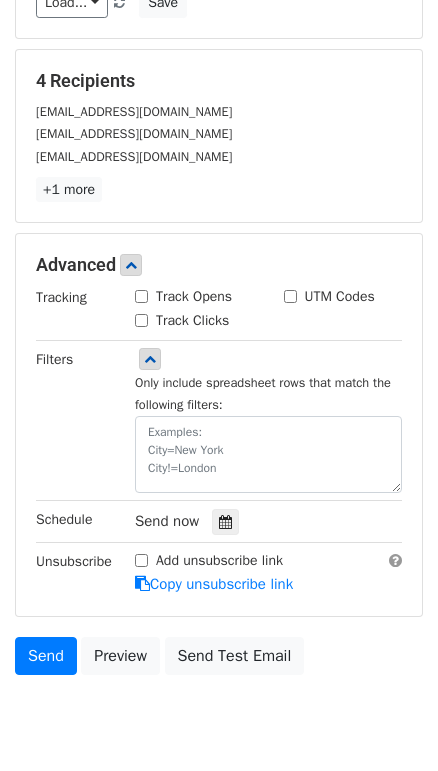 scroll, scrollTop: 401, scrollLeft: 0, axis: vertical 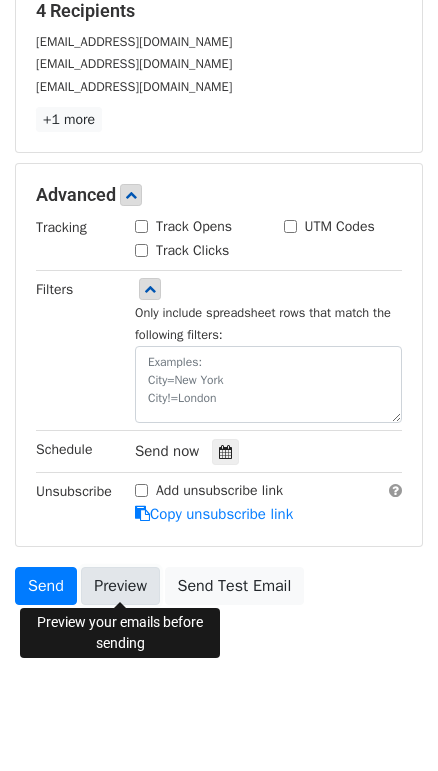 click on "Preview" at bounding box center (120, 586) 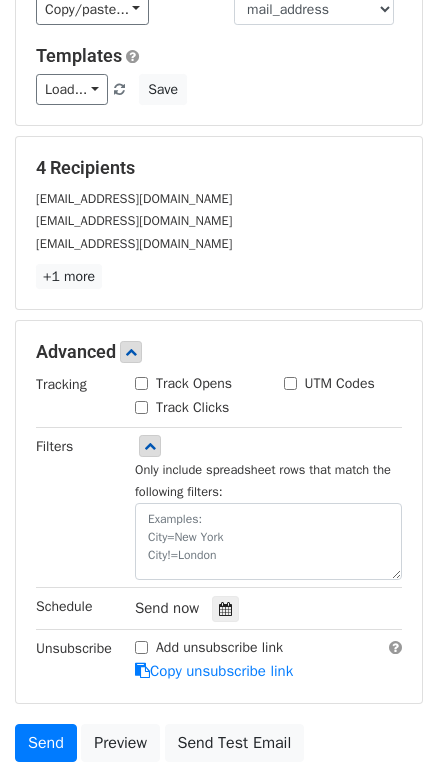 scroll, scrollTop: 401, scrollLeft: 0, axis: vertical 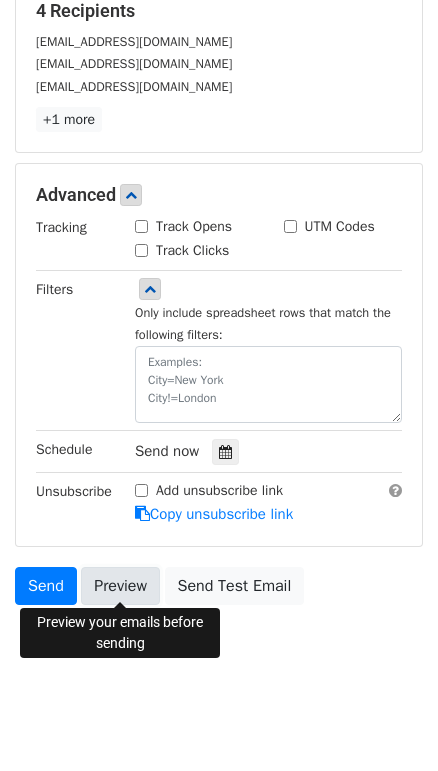 click on "Preview" at bounding box center [120, 586] 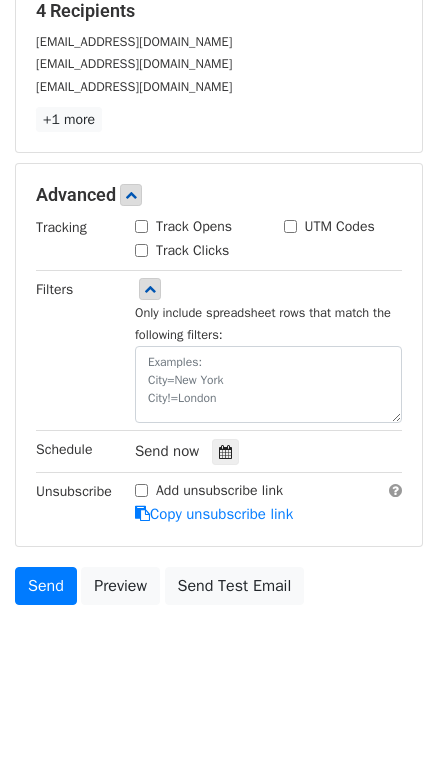 scroll, scrollTop: 38, scrollLeft: 0, axis: vertical 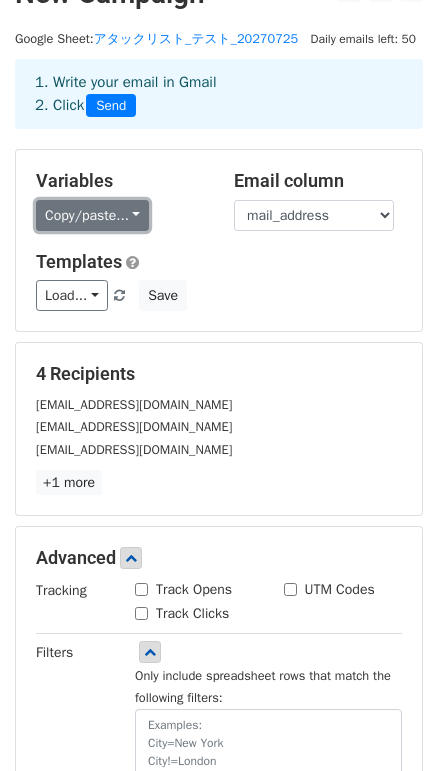 click on "Copy/paste..." at bounding box center [92, 215] 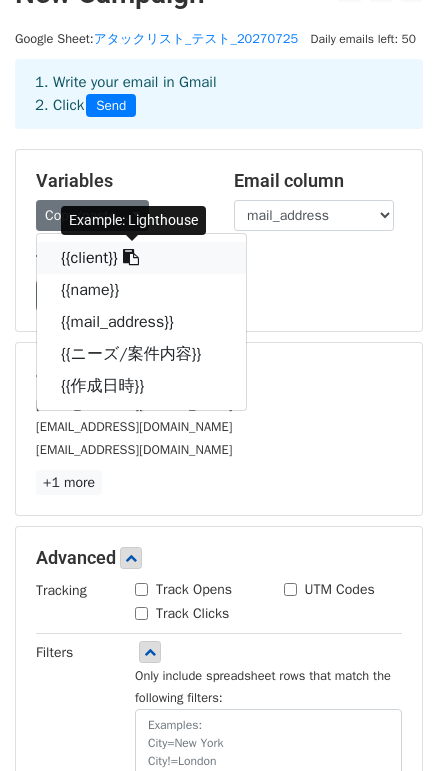 click at bounding box center (131, 257) 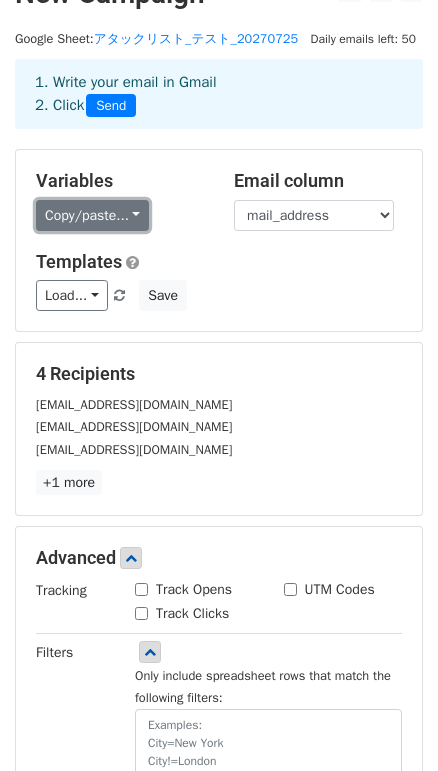 click on "Copy/paste..." at bounding box center [92, 215] 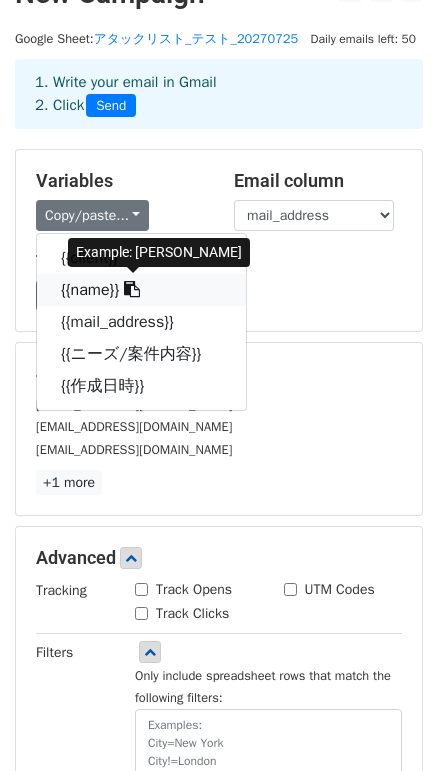 click on "{{name}}" at bounding box center [141, 290] 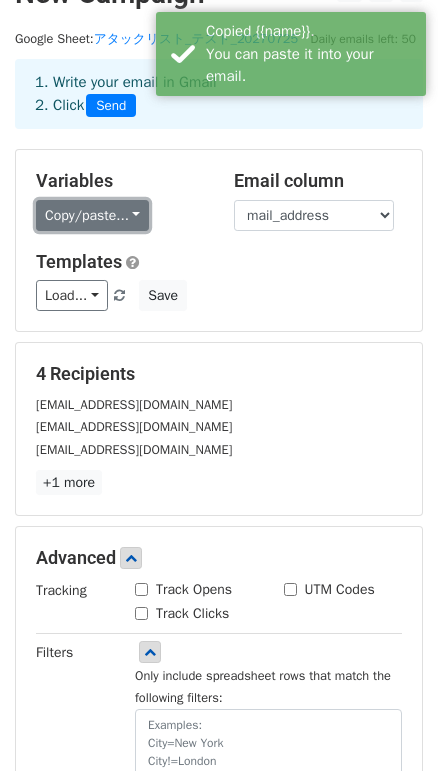 click on "Copy/paste..." at bounding box center (92, 215) 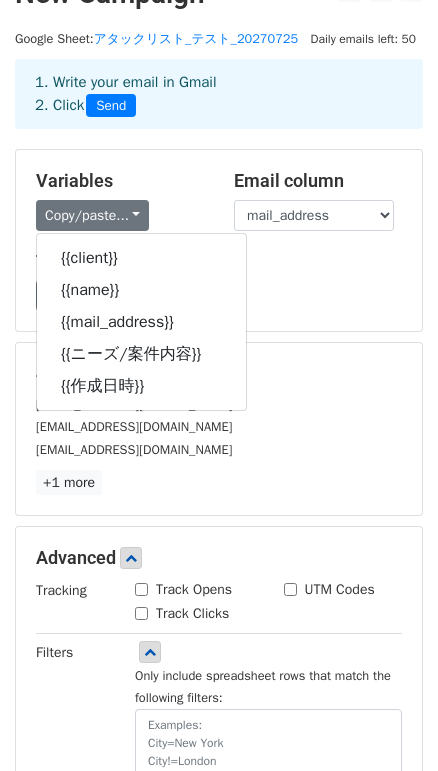 click on "[EMAIL_ADDRESS][DOMAIN_NAME]" at bounding box center [219, 404] 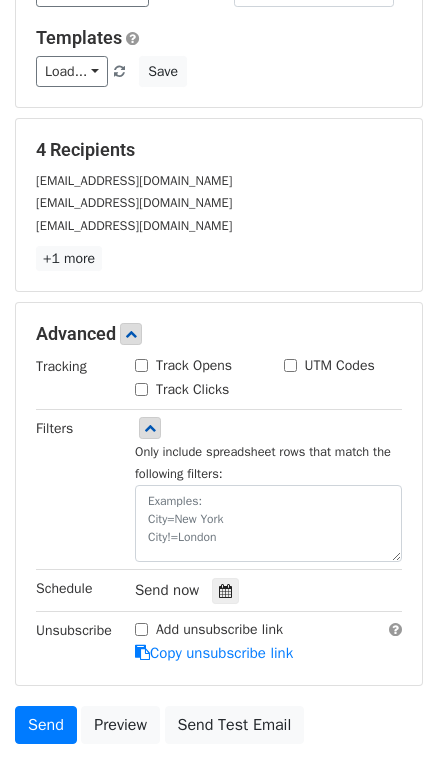 scroll, scrollTop: 401, scrollLeft: 0, axis: vertical 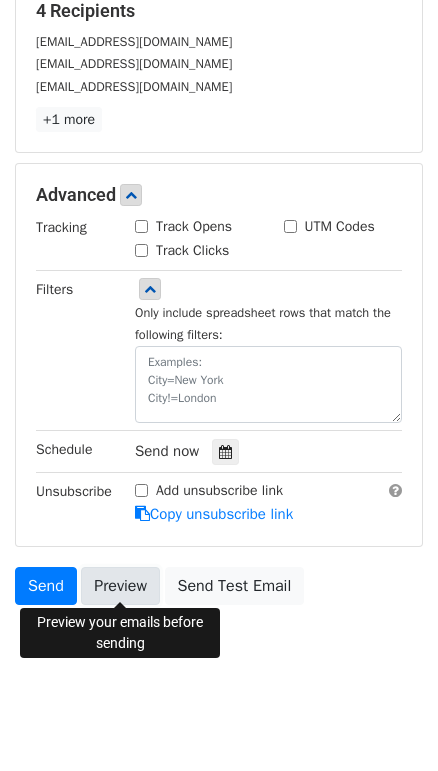 click on "Preview" at bounding box center (120, 586) 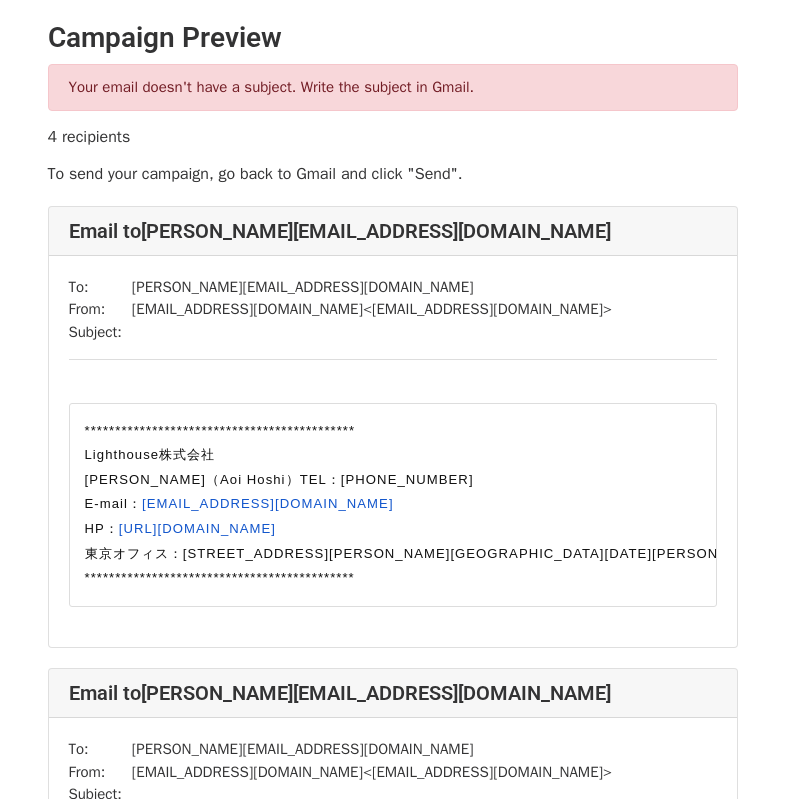 scroll, scrollTop: 0, scrollLeft: 0, axis: both 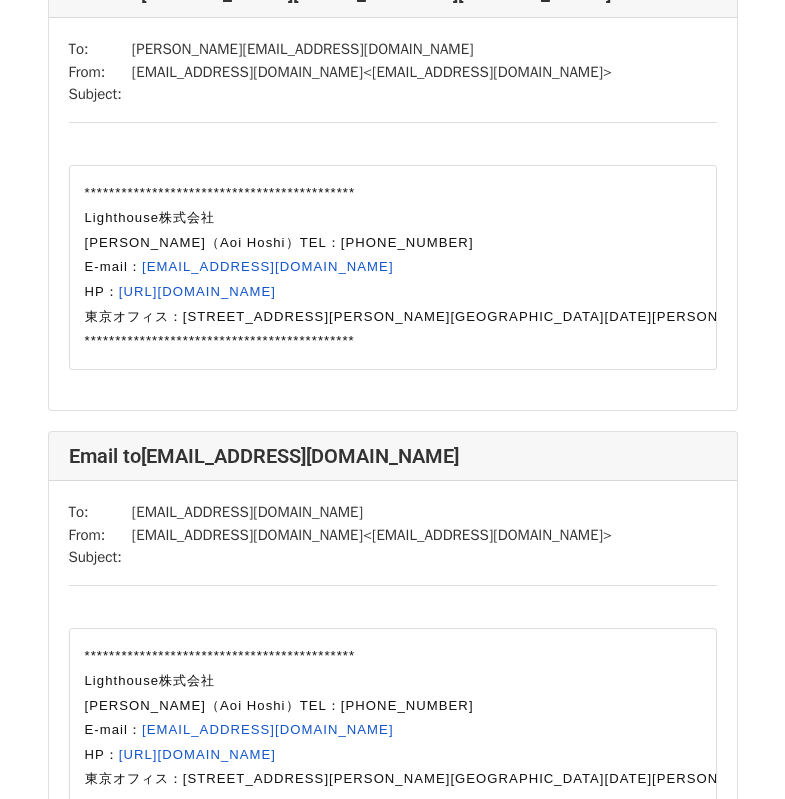 drag, startPoint x: 75, startPoint y: 168, endPoint x: 229, endPoint y: 178, distance: 154.32434 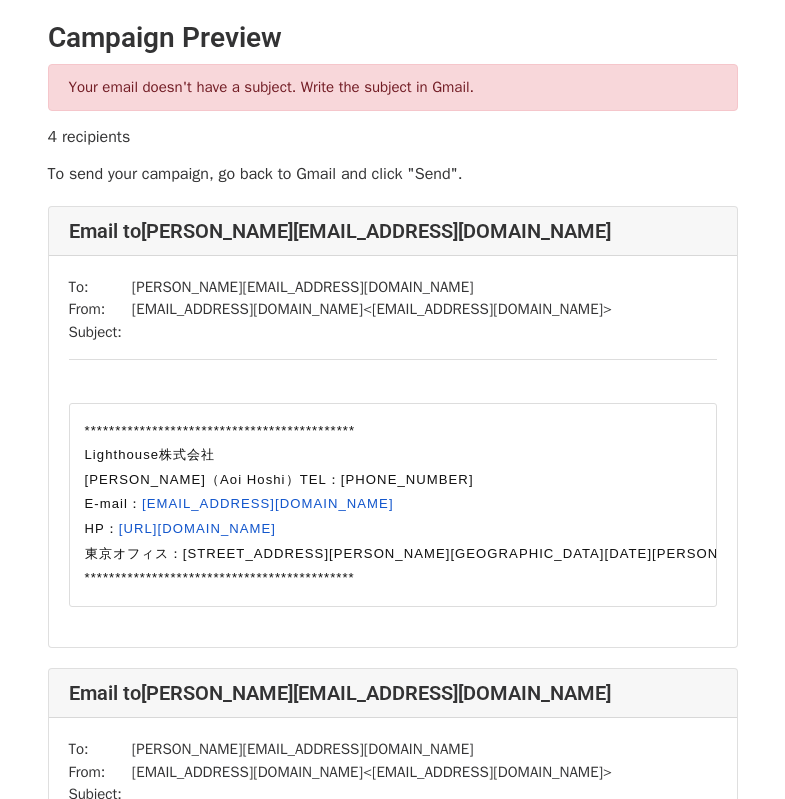 scroll, scrollTop: 0, scrollLeft: 0, axis: both 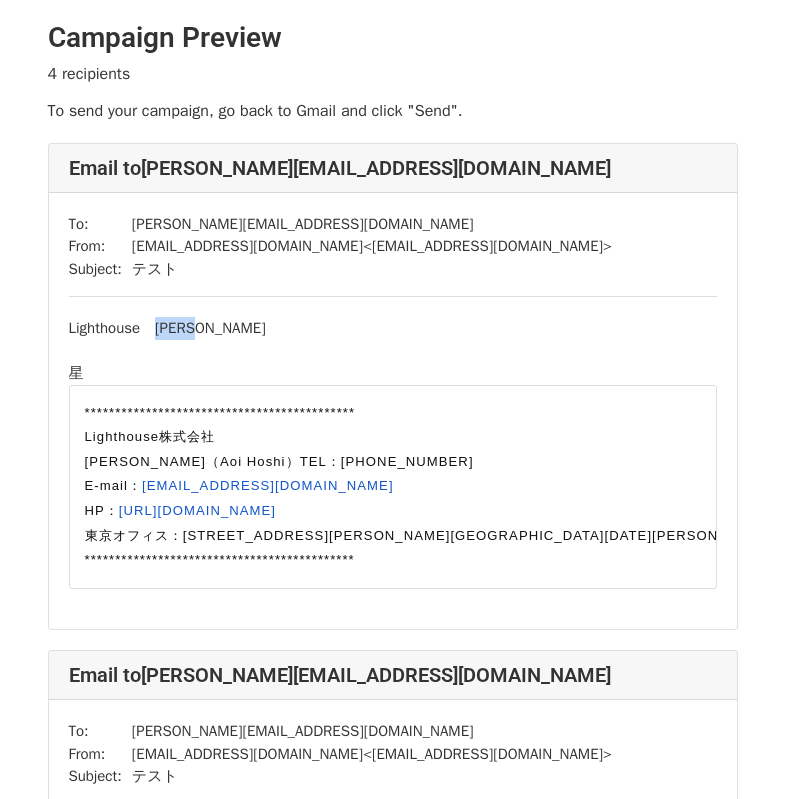 drag, startPoint x: 160, startPoint y: 328, endPoint x: 233, endPoint y: 326, distance: 73.02739 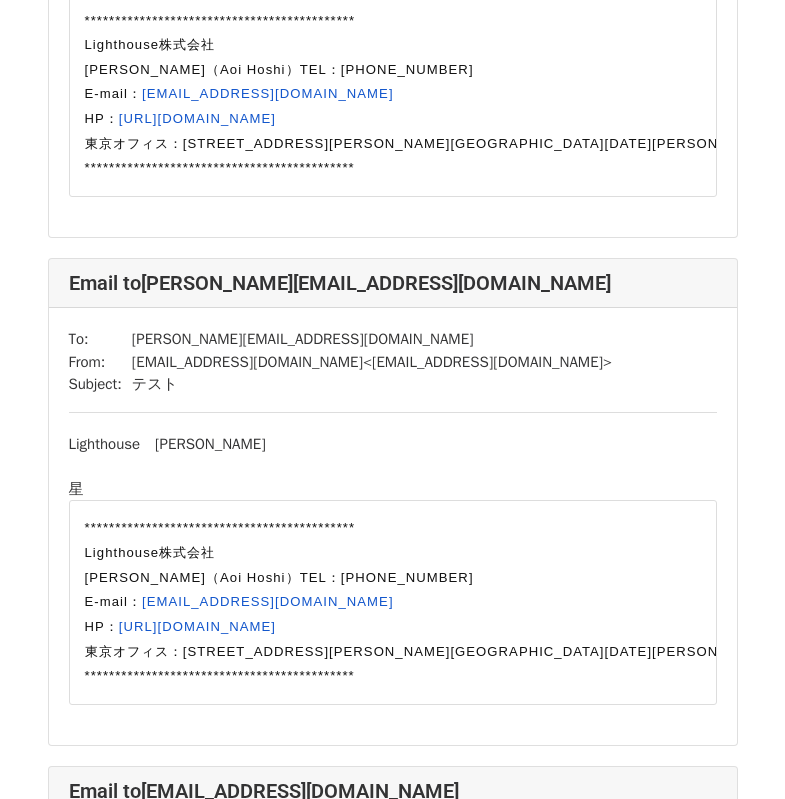 scroll, scrollTop: 600, scrollLeft: 0, axis: vertical 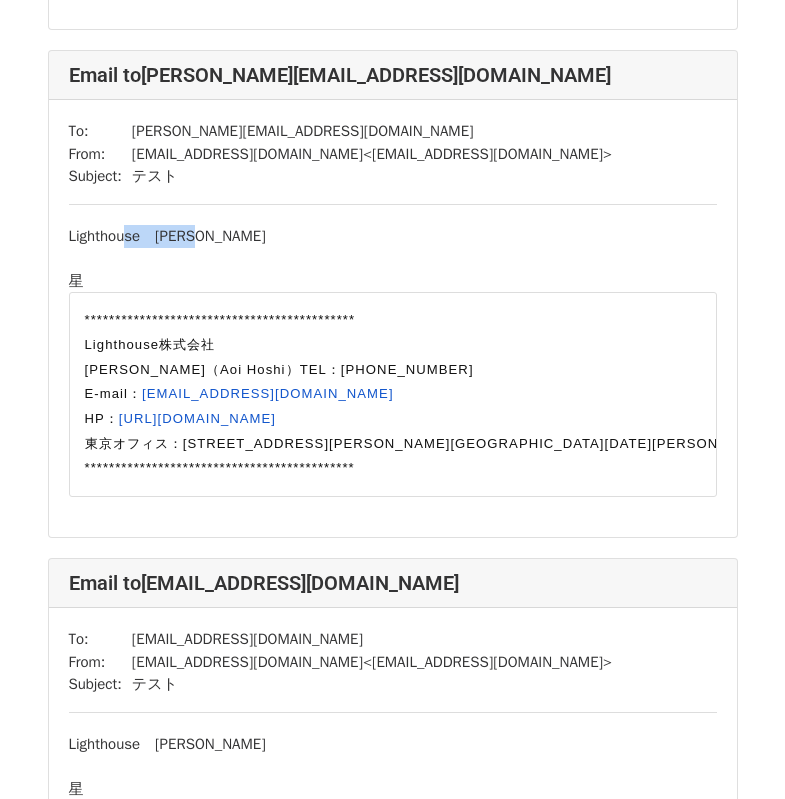 drag, startPoint x: 157, startPoint y: 277, endPoint x: 236, endPoint y: 276, distance: 79.00633 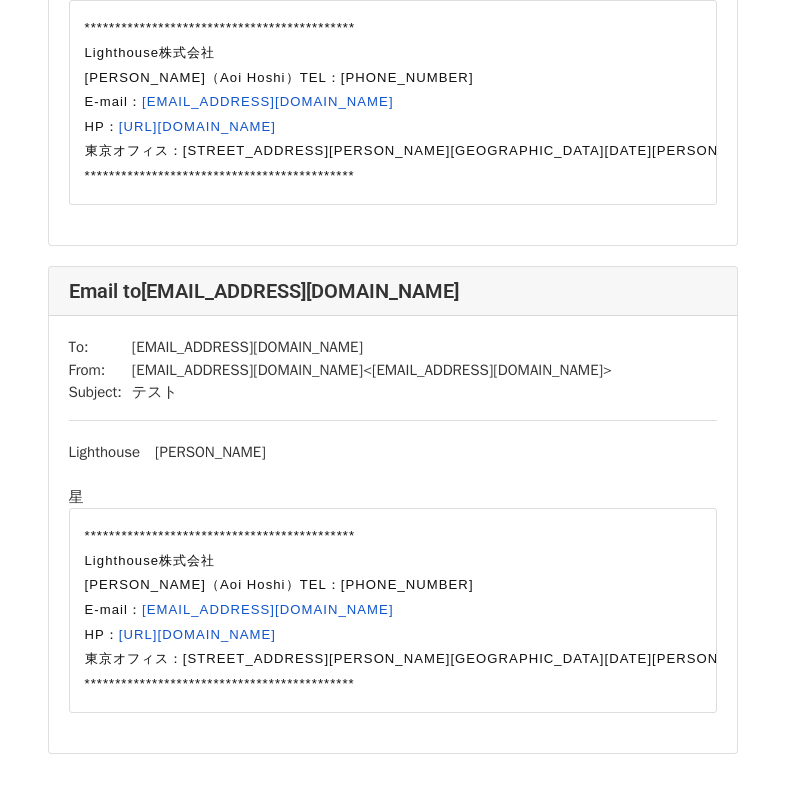 scroll, scrollTop: 1200, scrollLeft: 0, axis: vertical 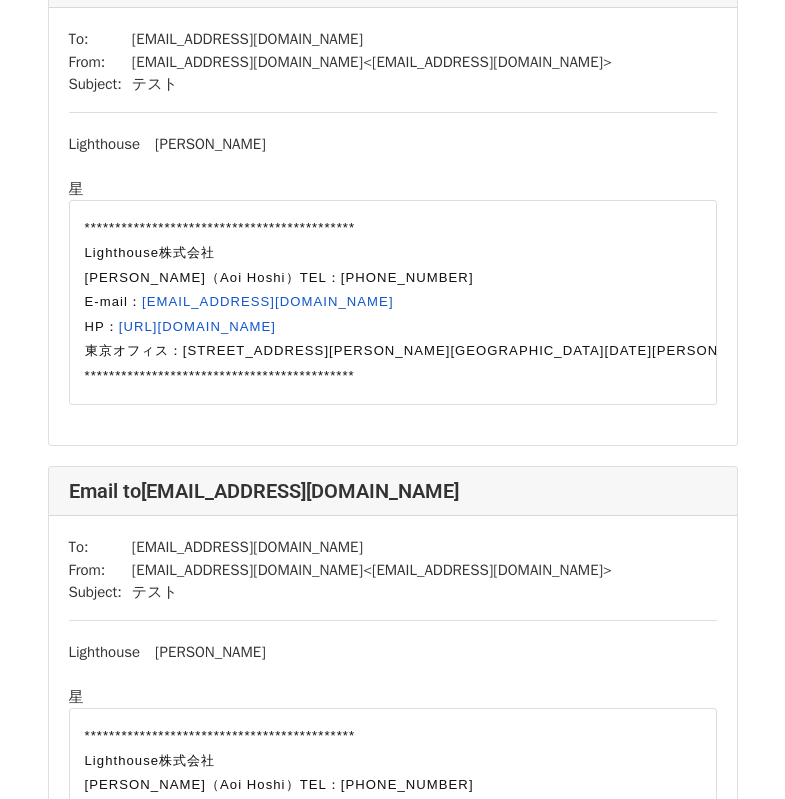 click on "Lighthouse　星蒼様" at bounding box center [393, 144] 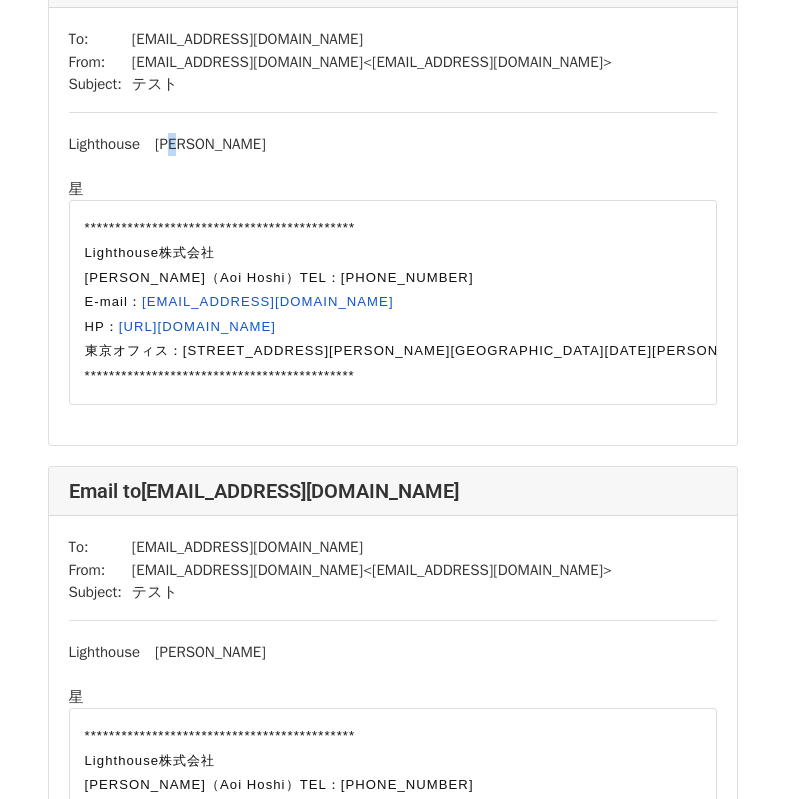 drag, startPoint x: 188, startPoint y: 225, endPoint x: 209, endPoint y: 219, distance: 21.84033 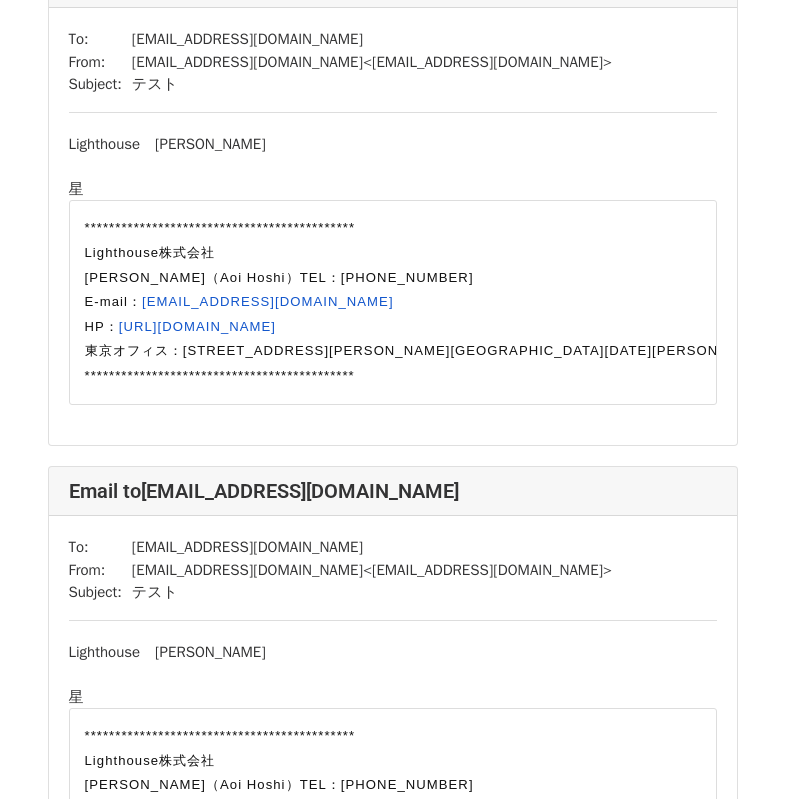 click at bounding box center [393, 166] 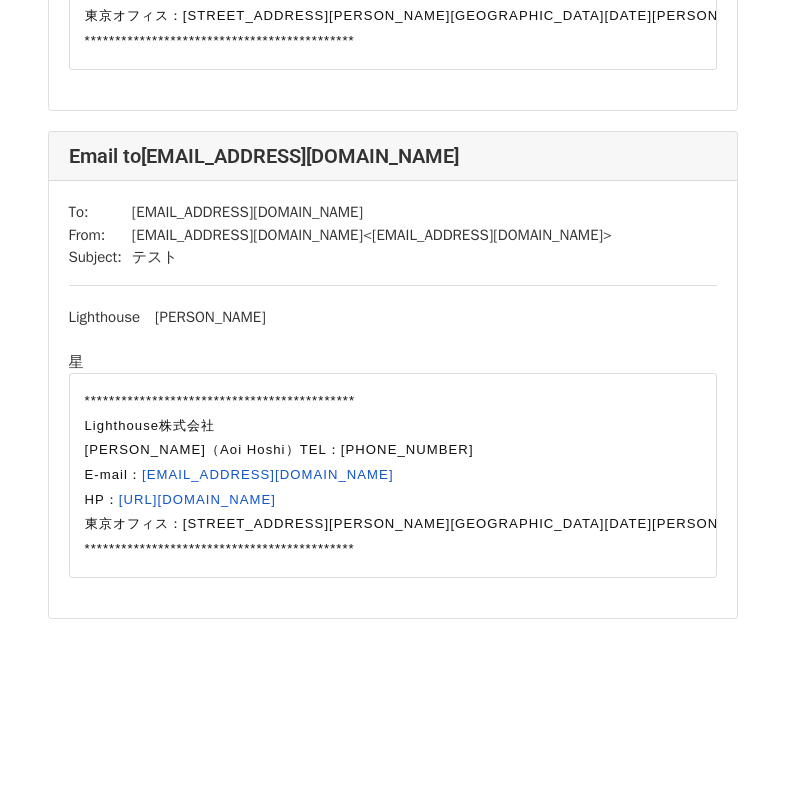 scroll, scrollTop: 1696, scrollLeft: 0, axis: vertical 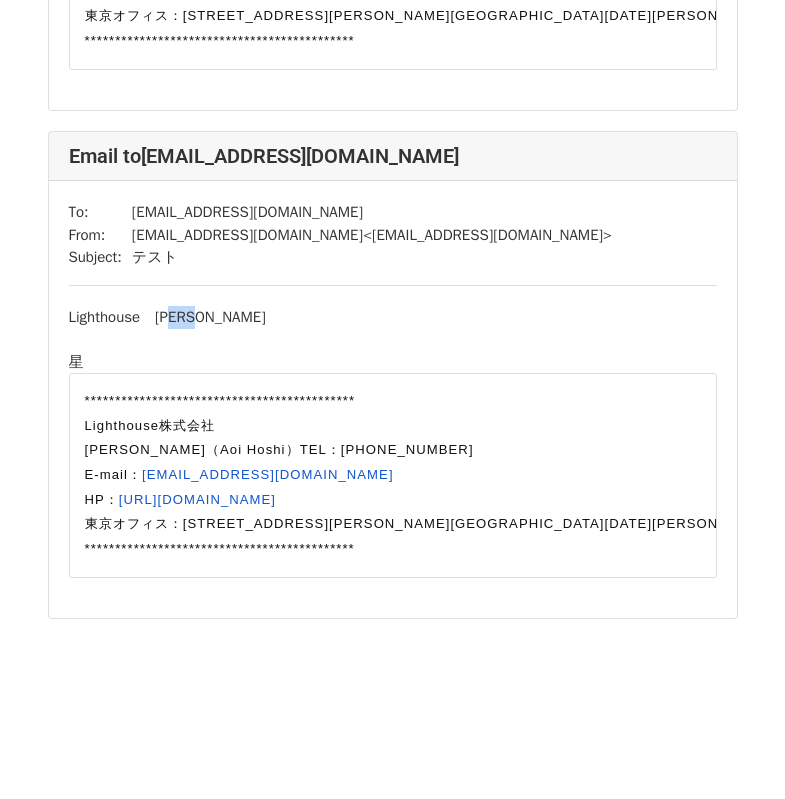 drag, startPoint x: 182, startPoint y: 270, endPoint x: 219, endPoint y: 278, distance: 37.85499 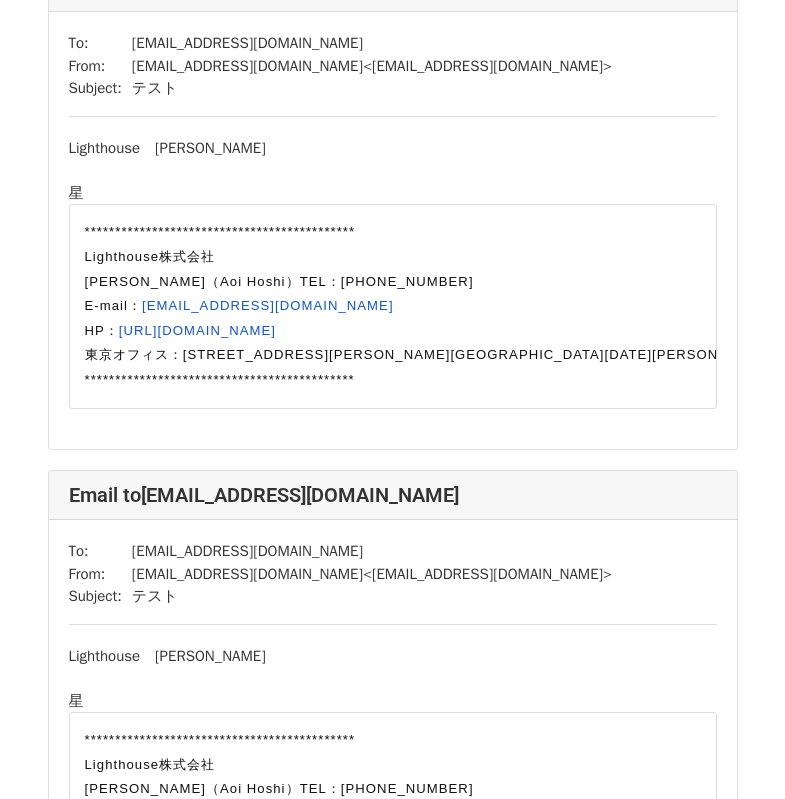 scroll, scrollTop: 696, scrollLeft: 0, axis: vertical 